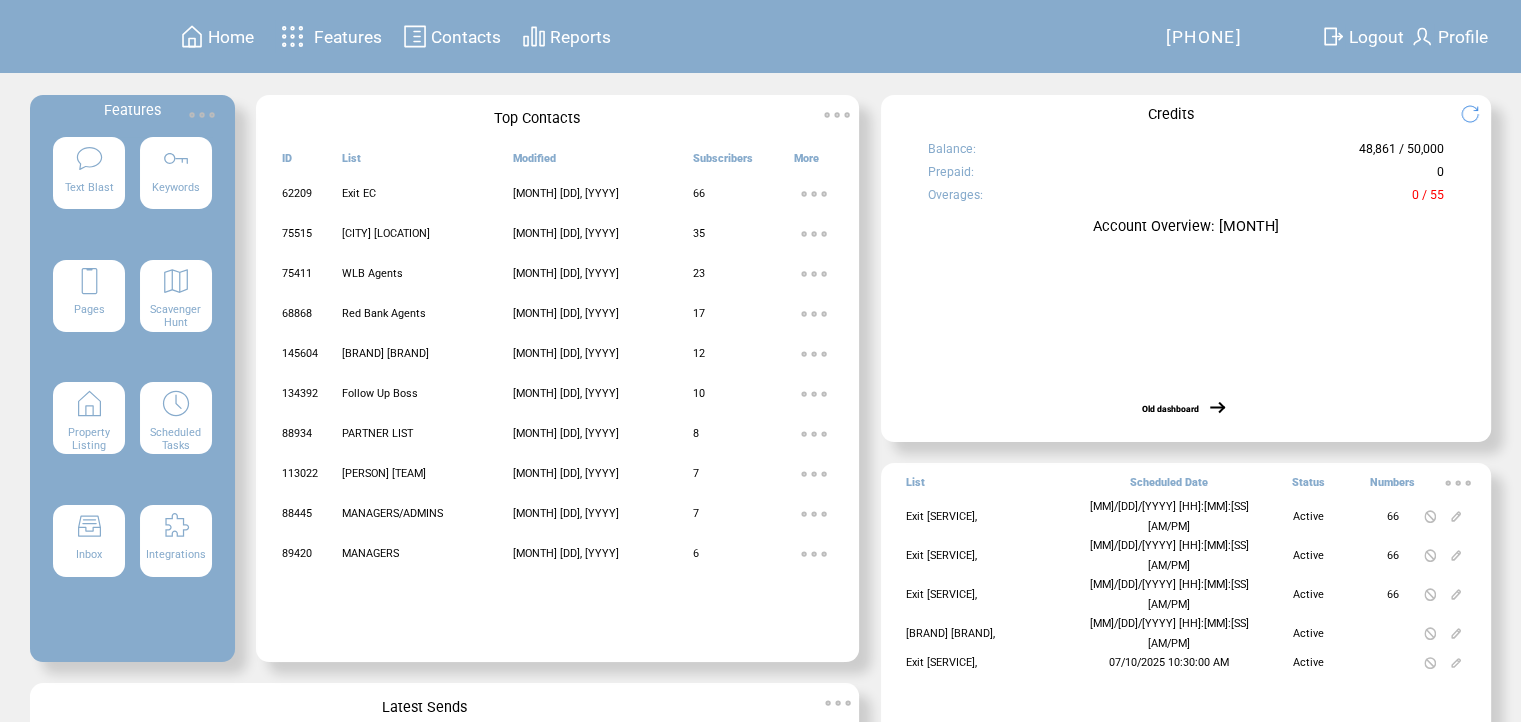 scroll, scrollTop: 0, scrollLeft: 0, axis: both 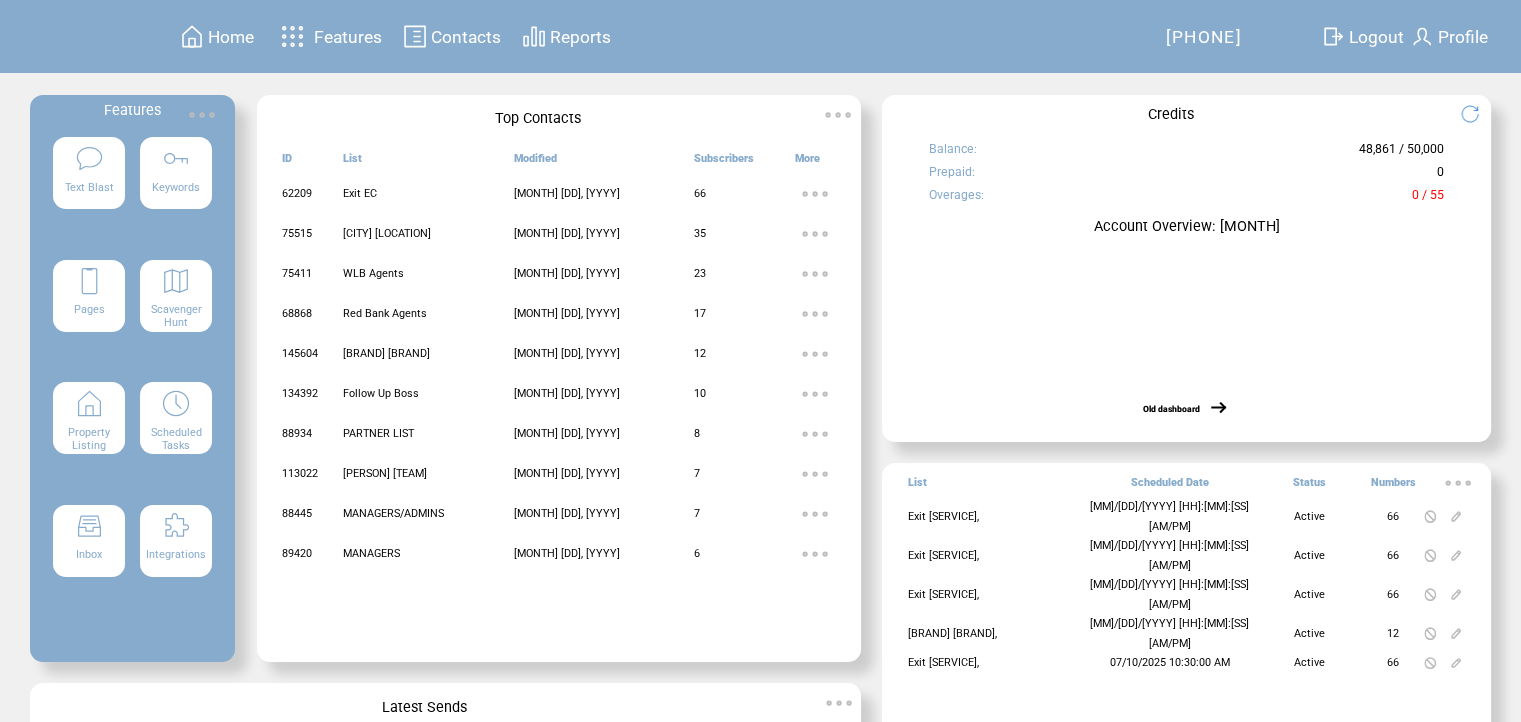 click at bounding box center (89, 157) 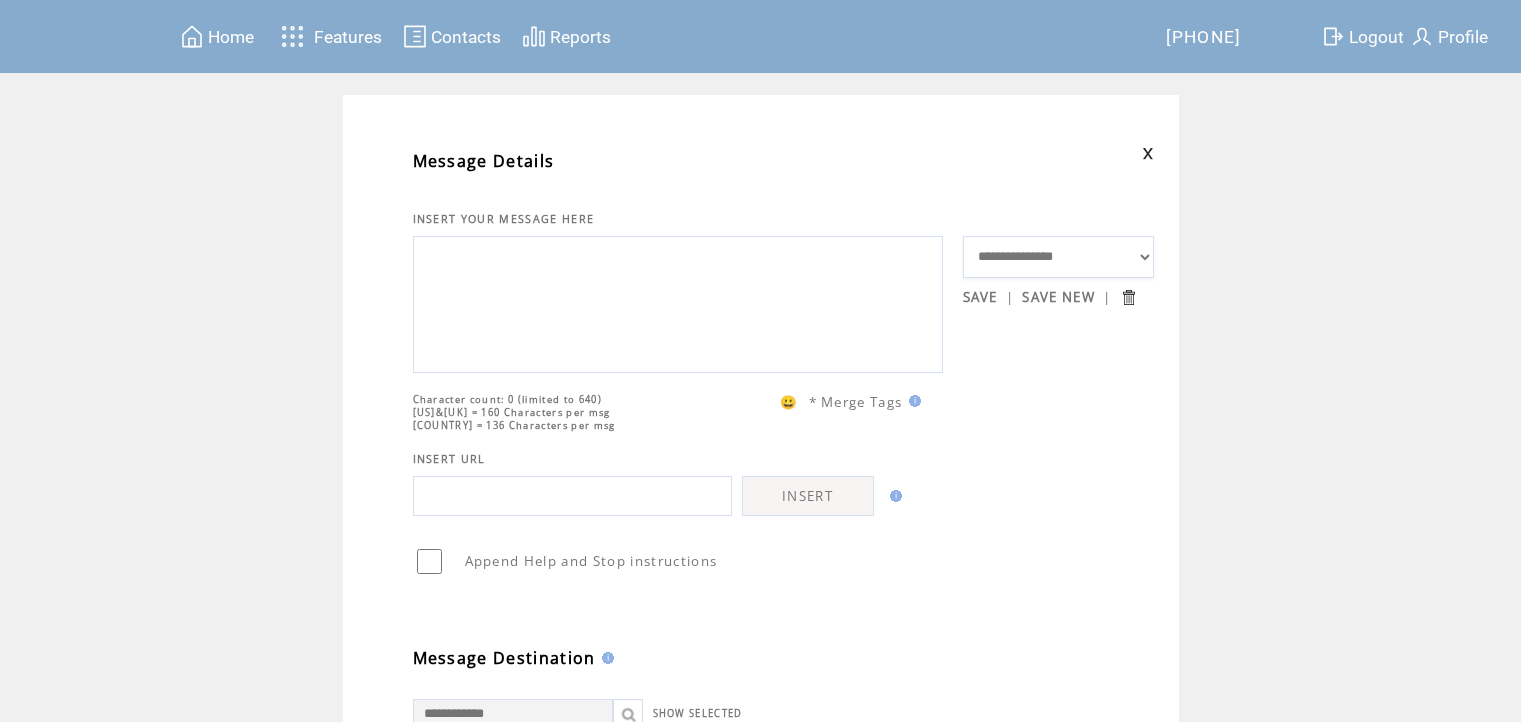 scroll, scrollTop: 0, scrollLeft: 0, axis: both 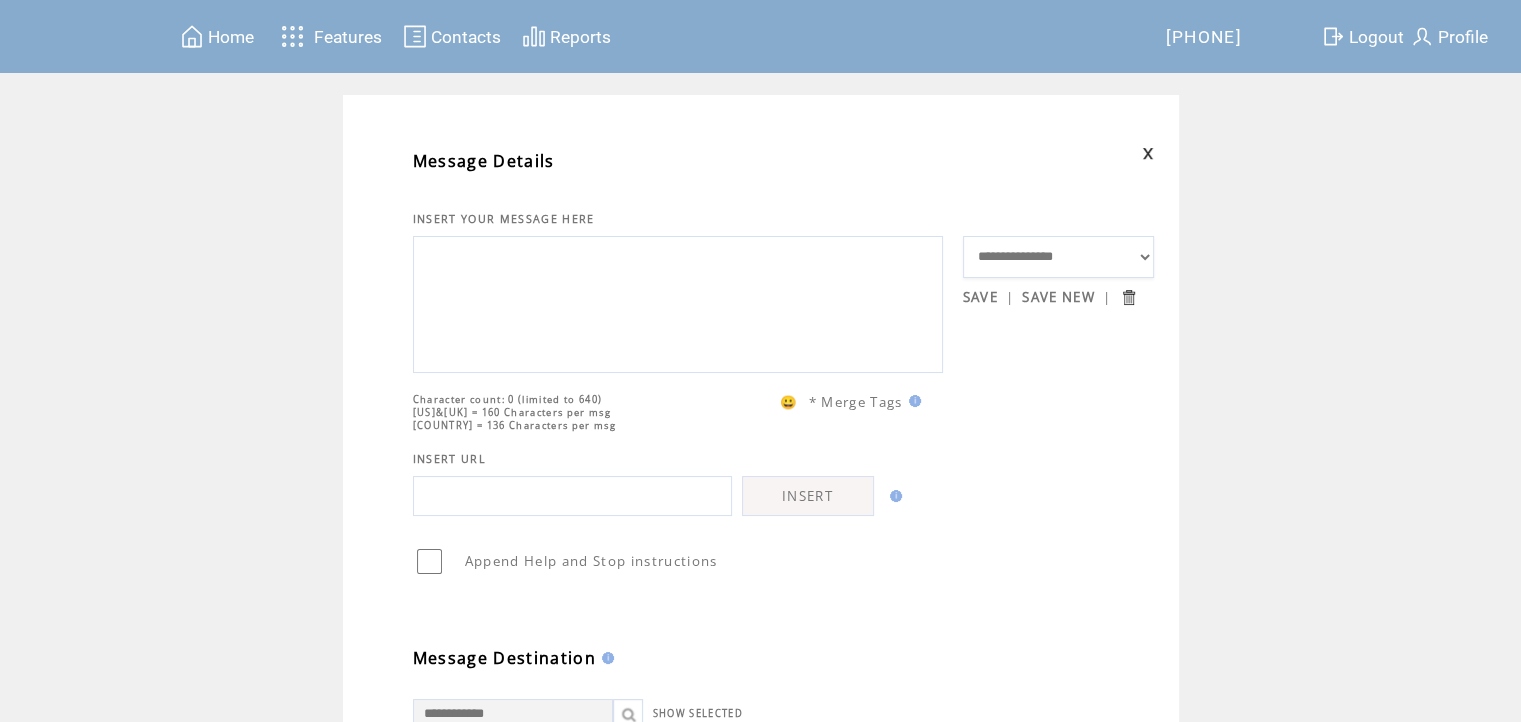 click on "**********" at bounding box center (1059, 257) 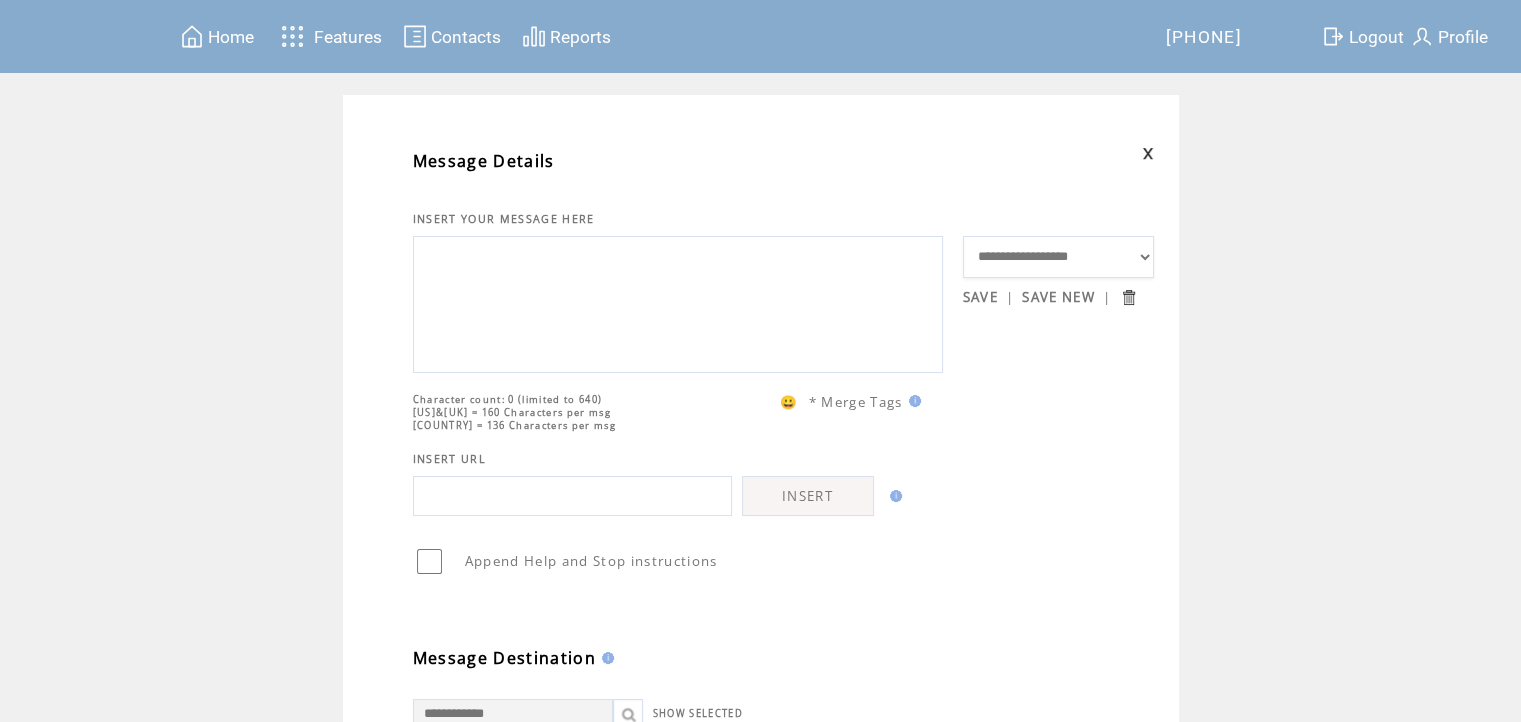 click on "**********" at bounding box center [1059, 257] 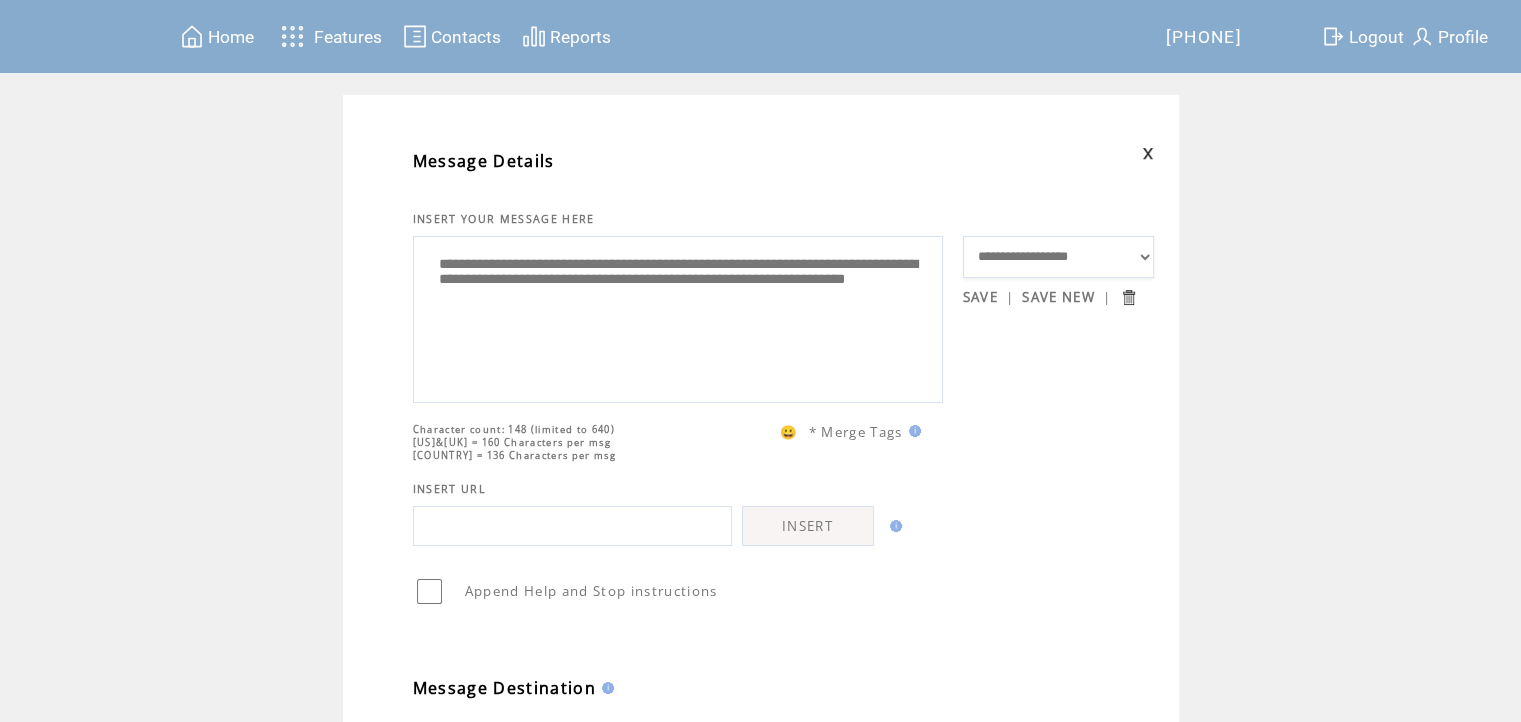 drag, startPoint x: 539, startPoint y: 265, endPoint x: 589, endPoint y: 299, distance: 60.464867 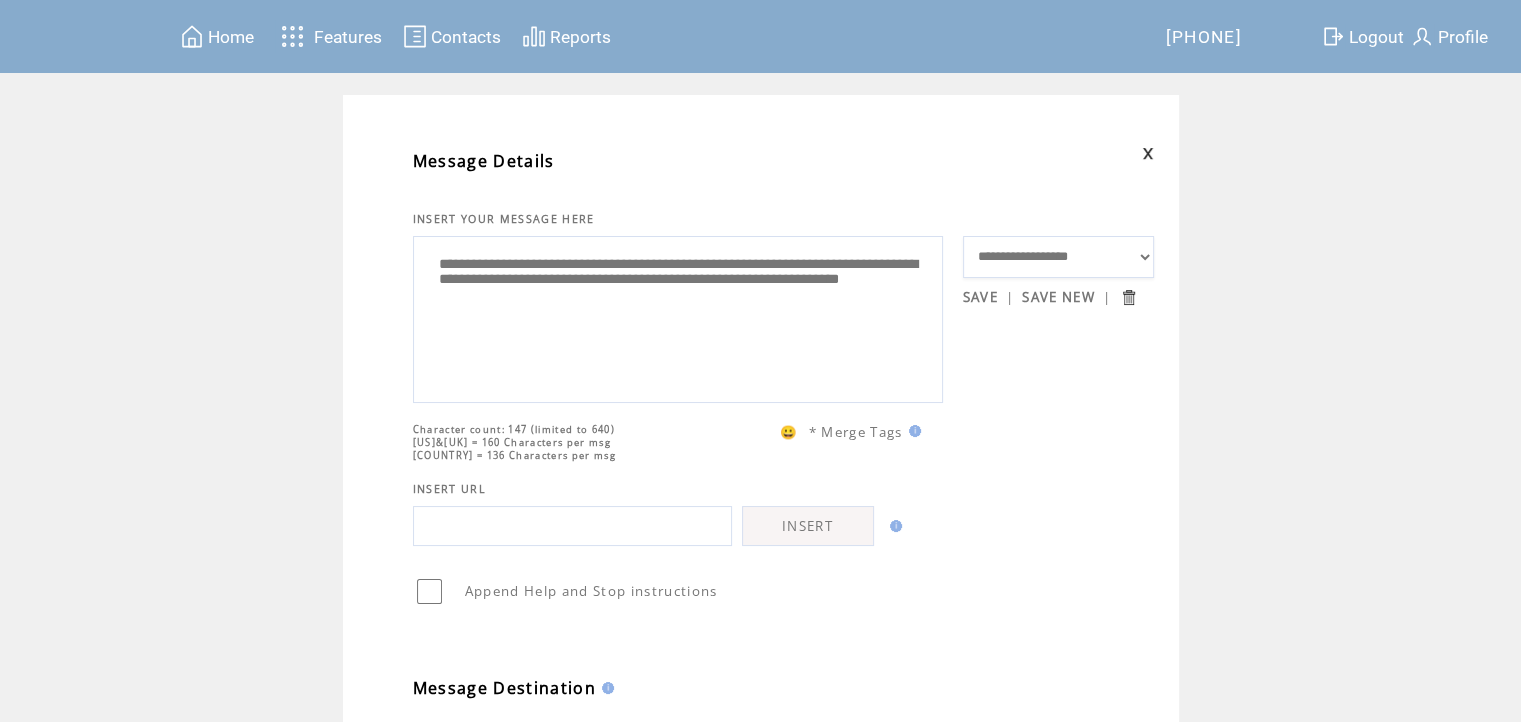 click on "**********" at bounding box center [678, 317] 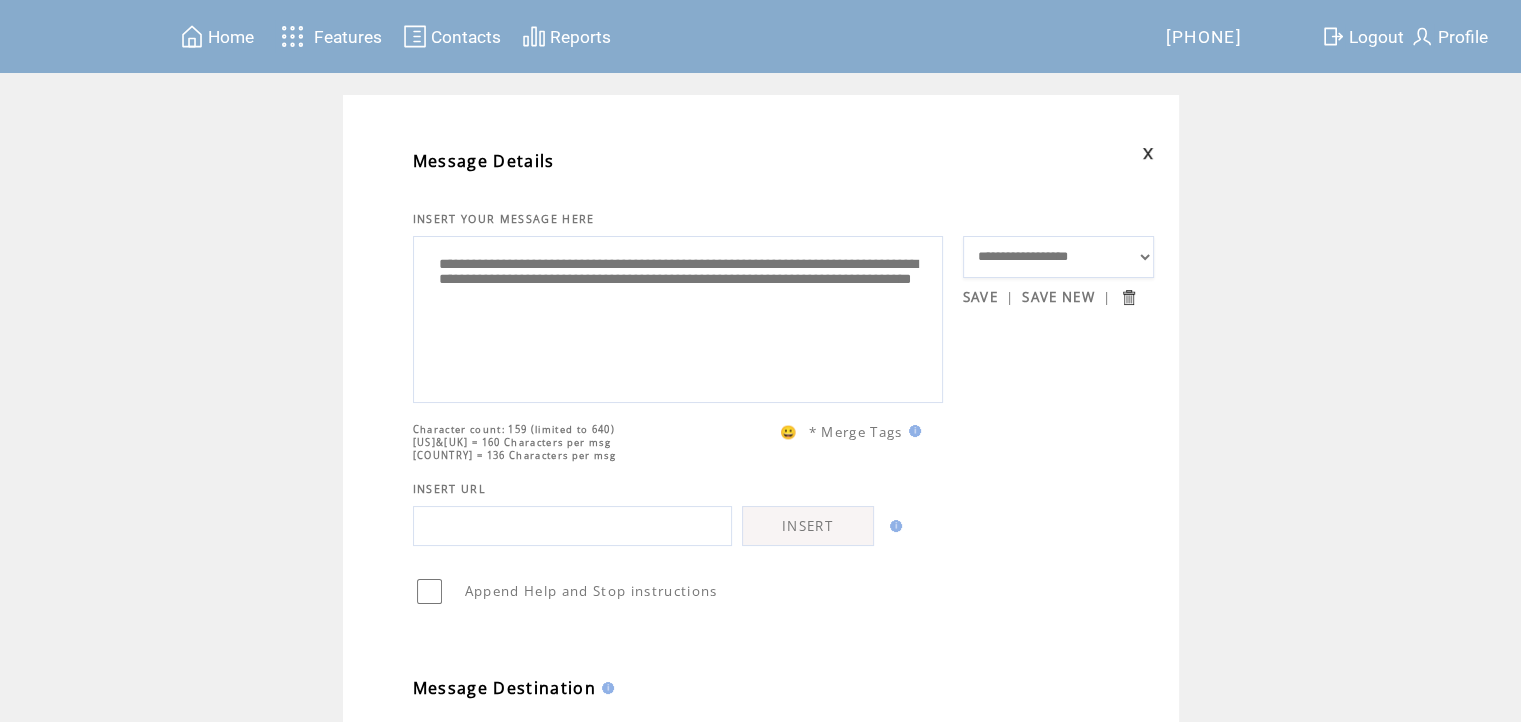 click on "**********" at bounding box center (678, 317) 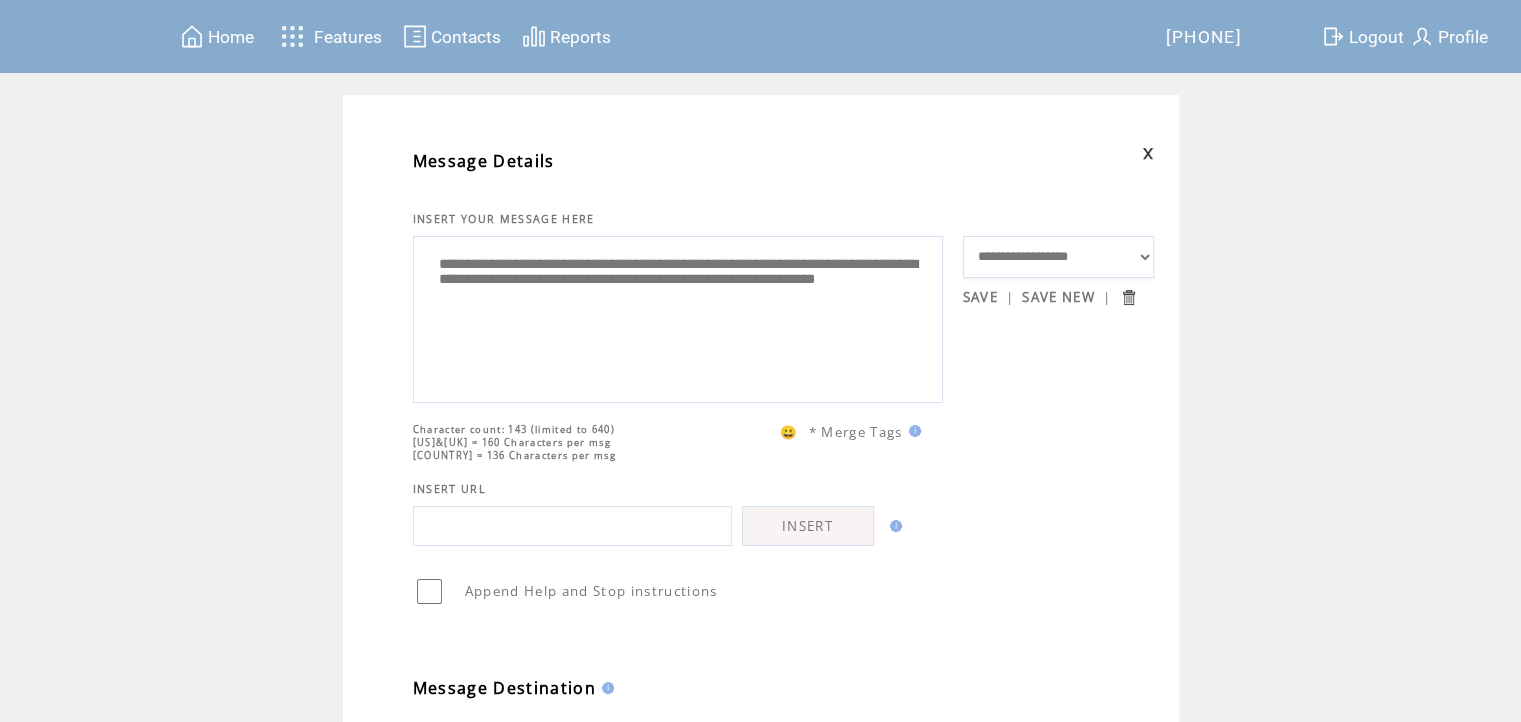 type on "**********" 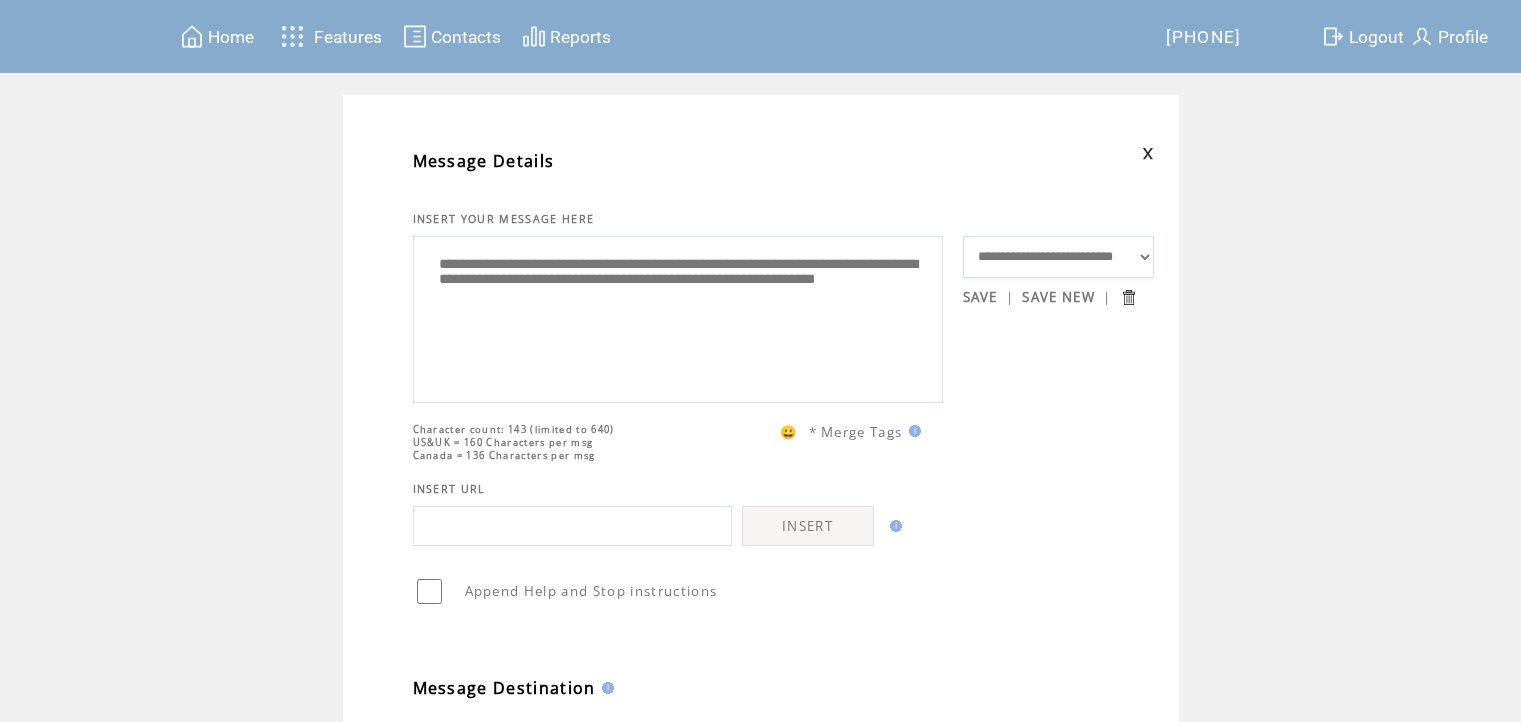 scroll, scrollTop: 0, scrollLeft: 0, axis: both 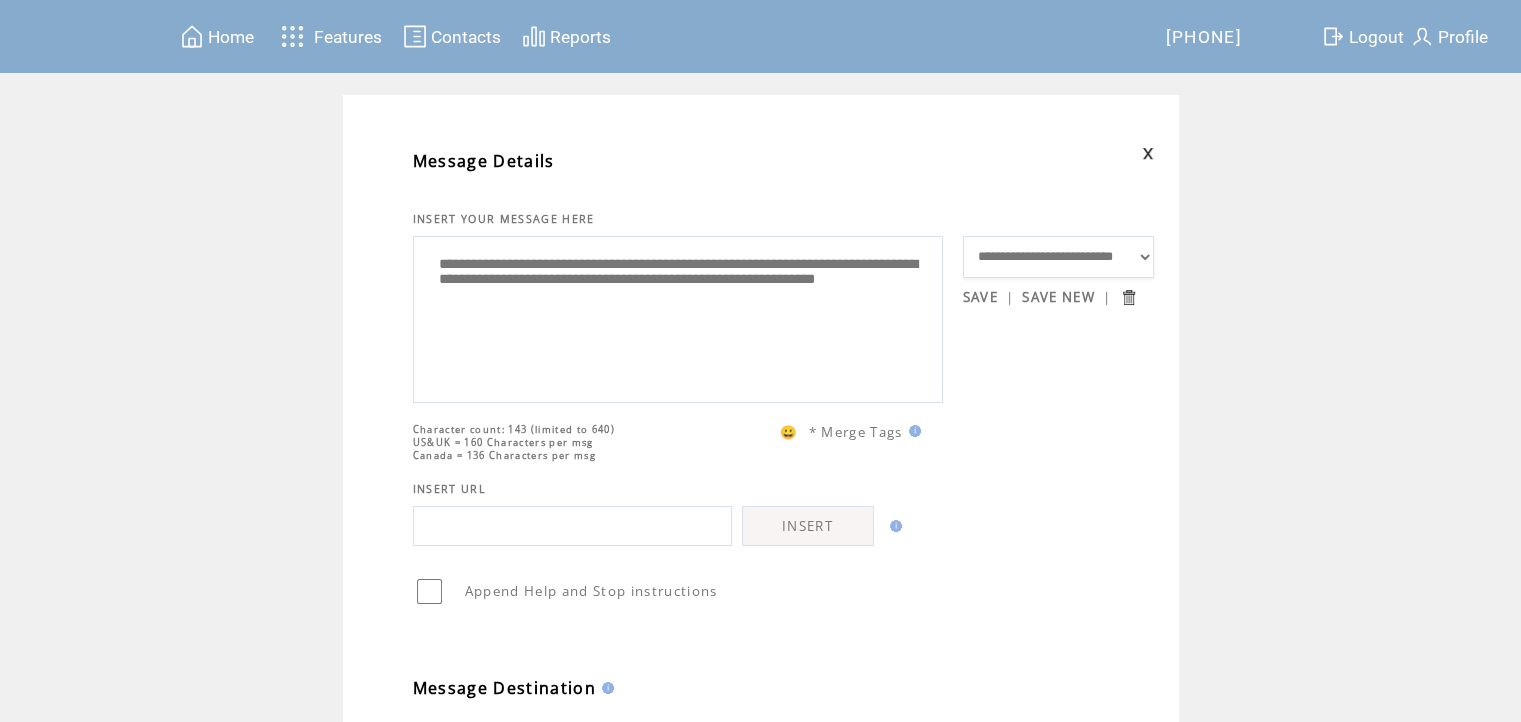 click on "**********" at bounding box center [678, 317] 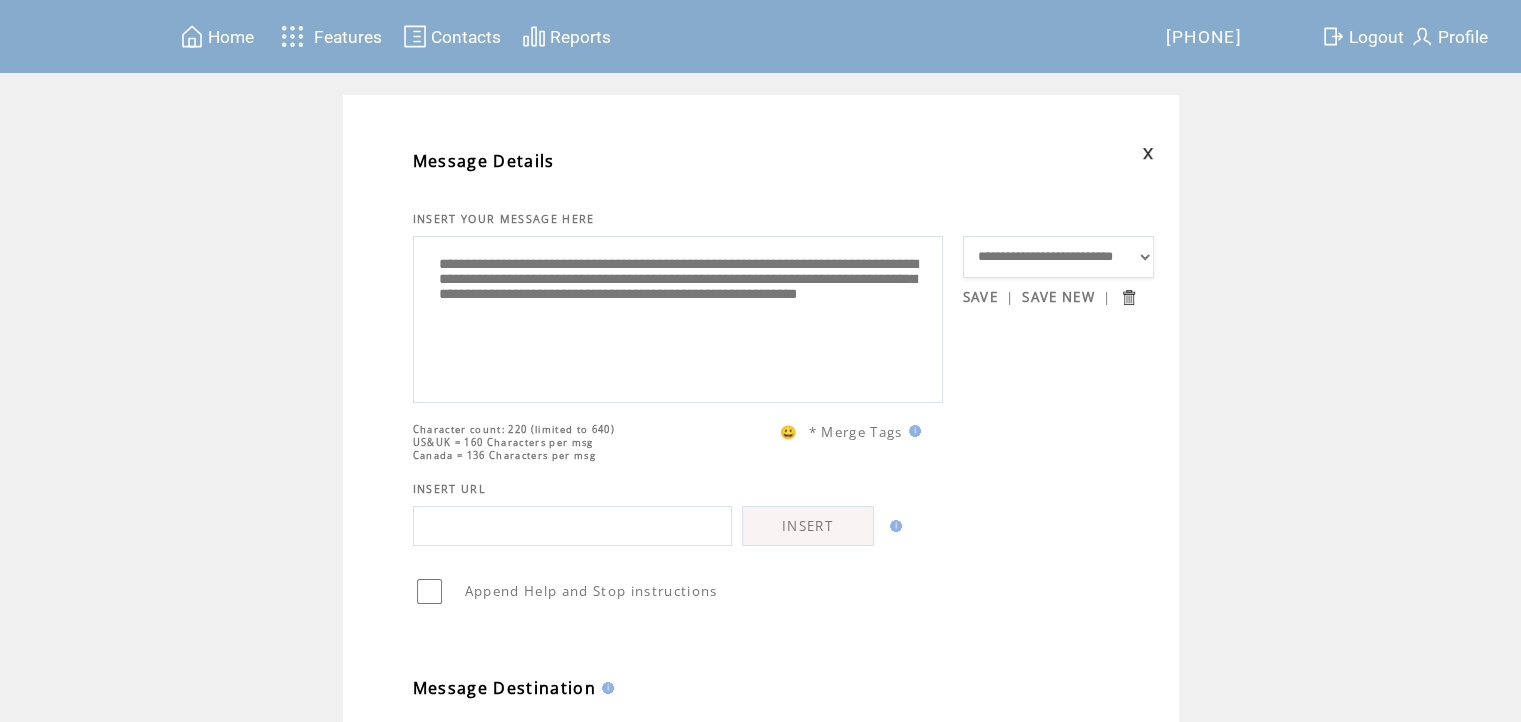 drag, startPoint x: 506, startPoint y: 304, endPoint x: 567, endPoint y: 333, distance: 67.54258 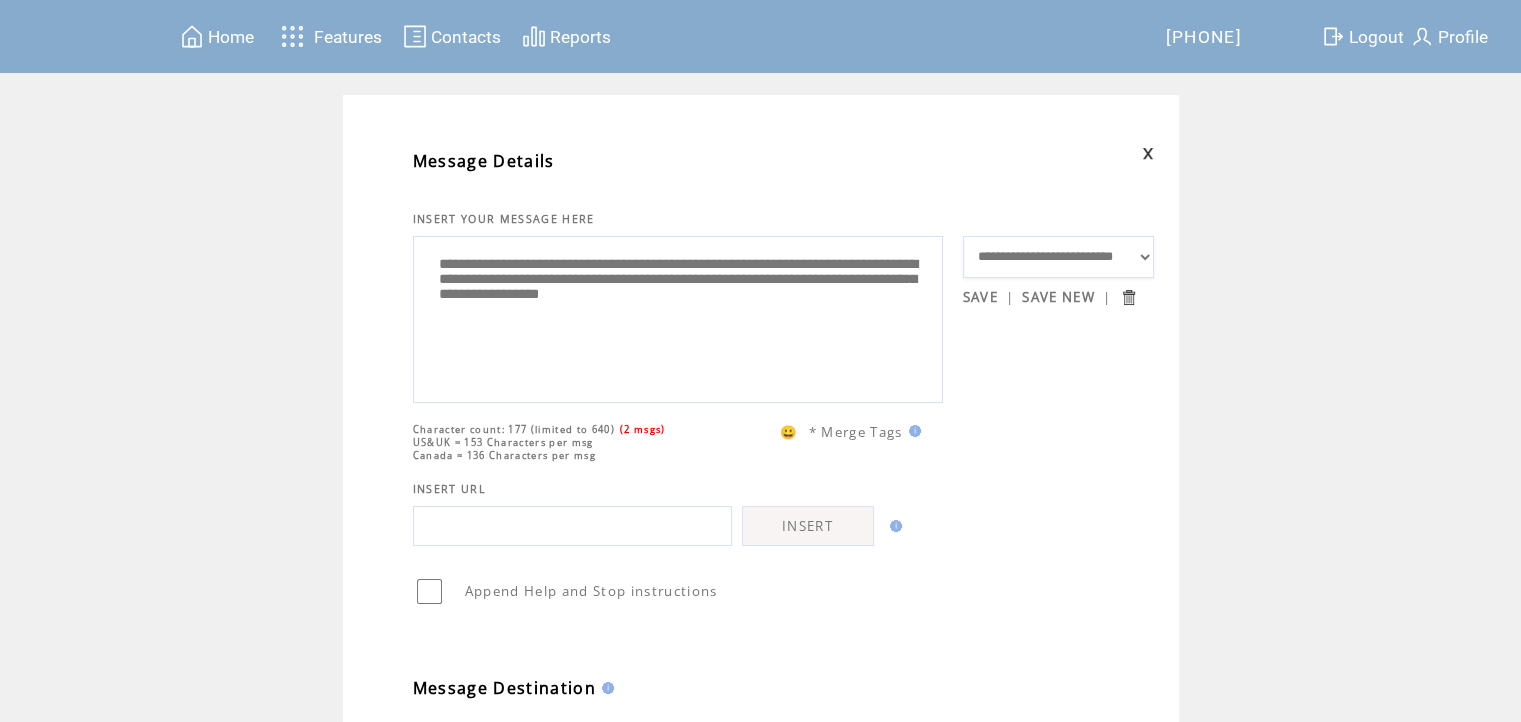 click on "**********" at bounding box center [678, 317] 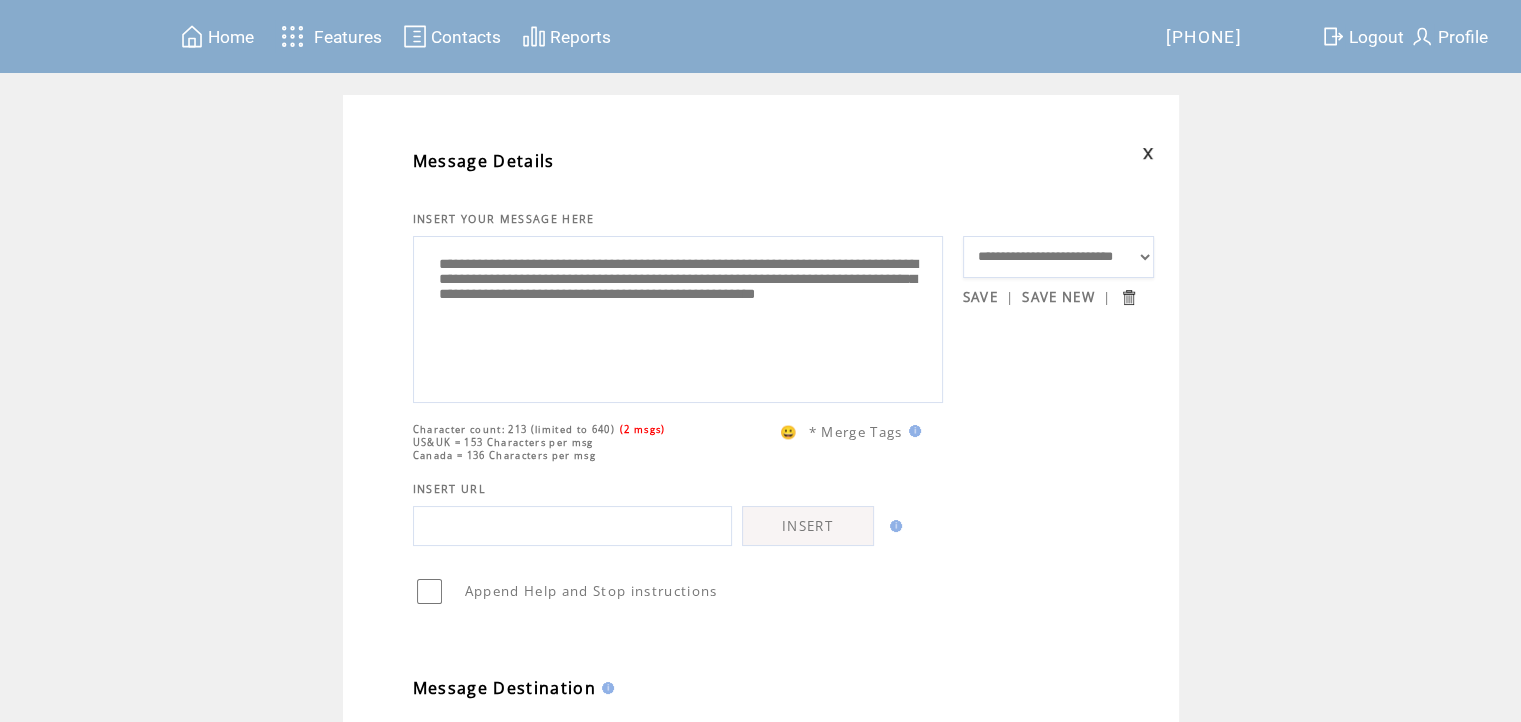 drag, startPoint x: 740, startPoint y: 352, endPoint x: 482, endPoint y: 337, distance: 258.43567 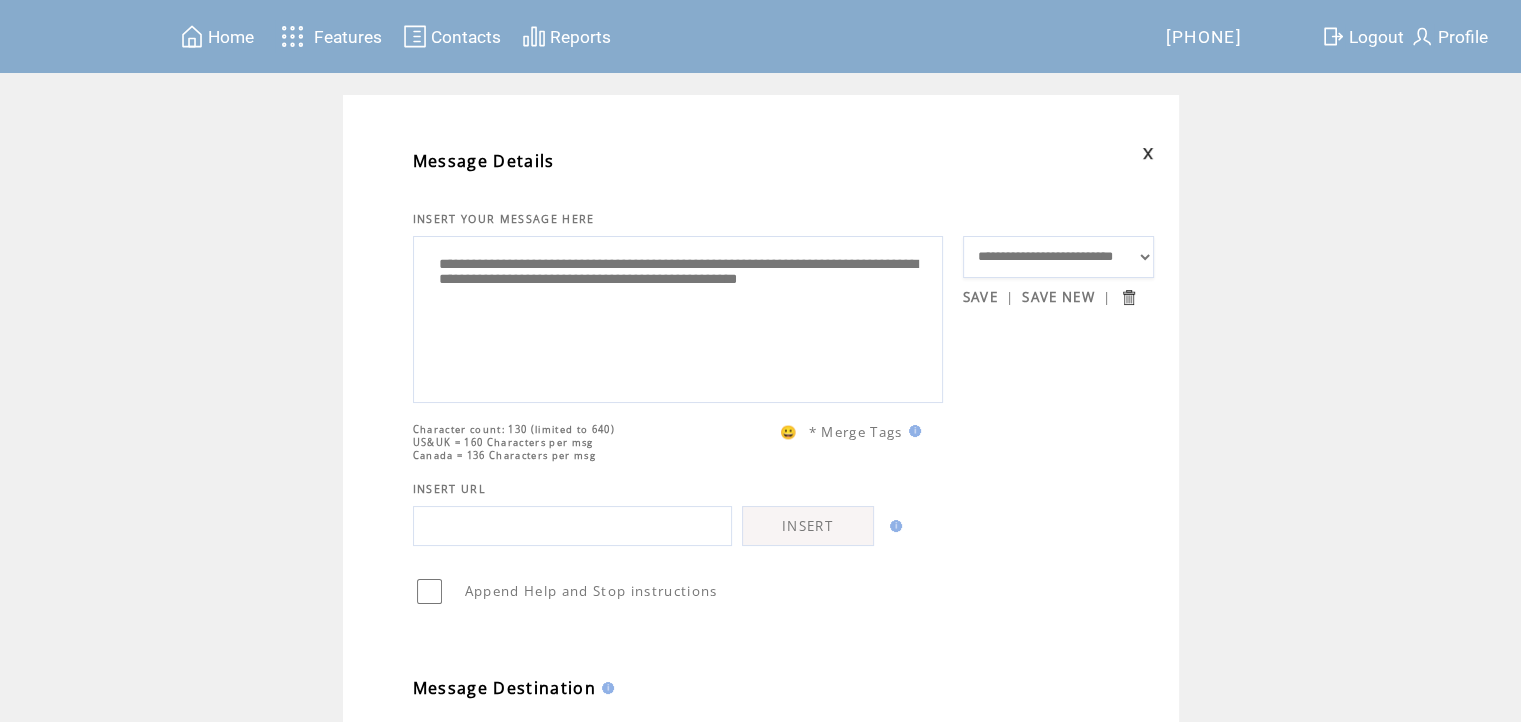 click on "**********" at bounding box center (678, 317) 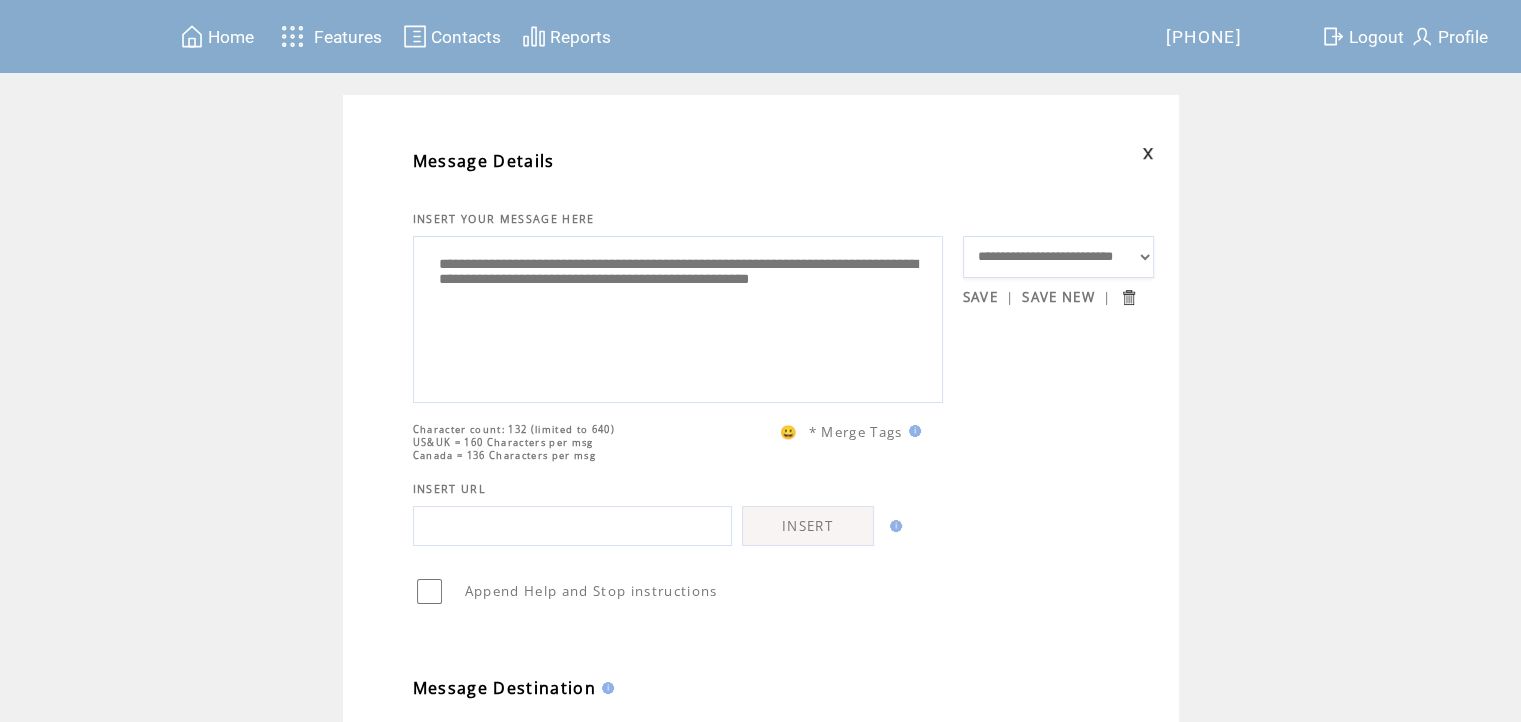 drag, startPoint x: 850, startPoint y: 284, endPoint x: 852, endPoint y: 320, distance: 36.05551 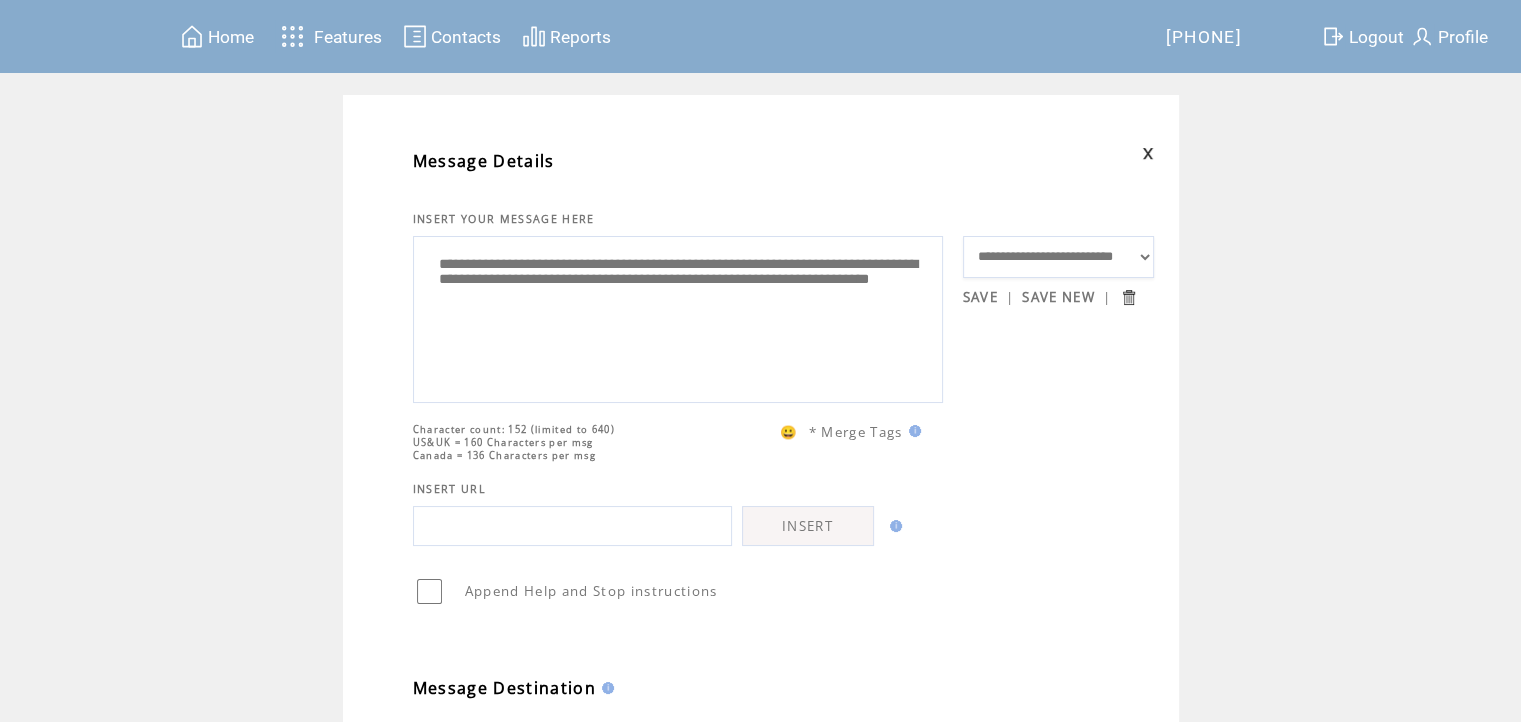 click on "**********" at bounding box center [678, 317] 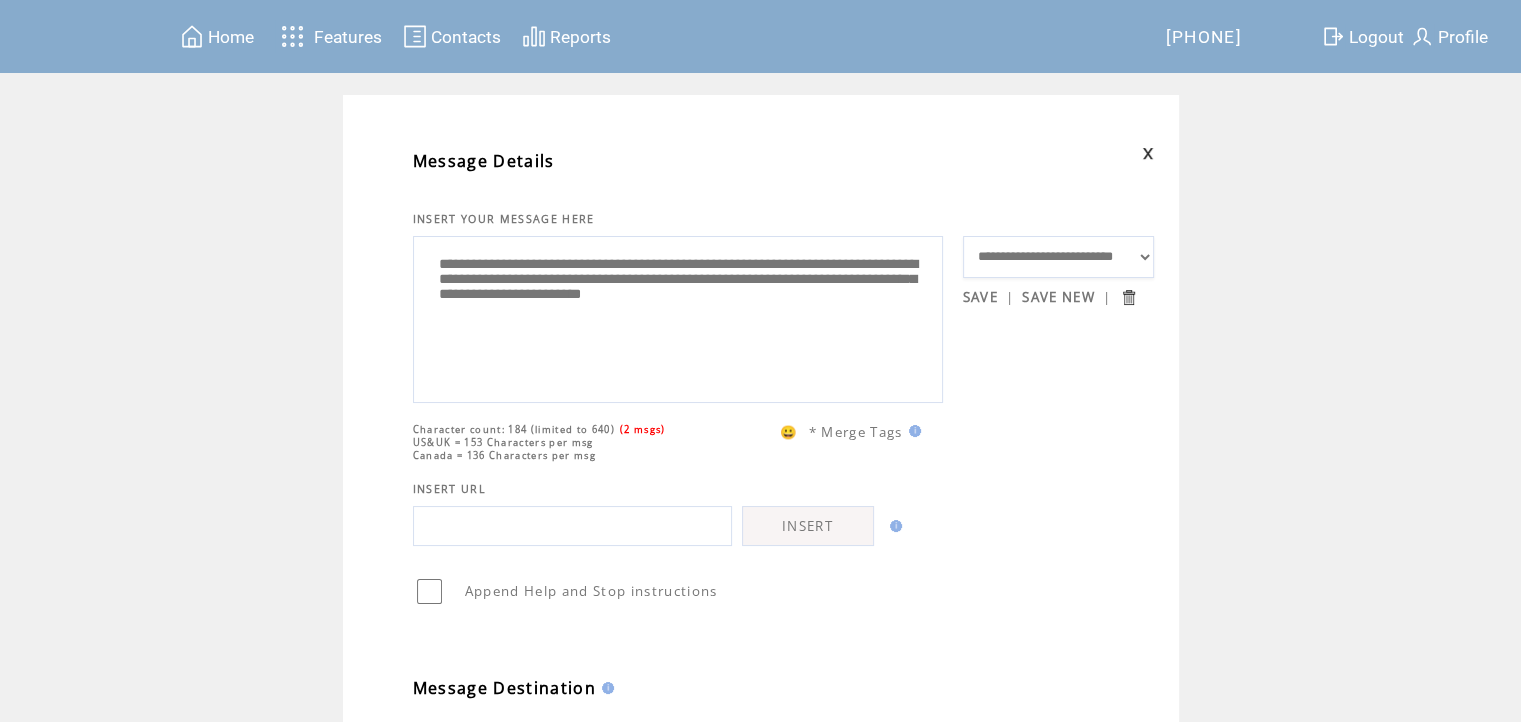 click on "**********" at bounding box center (678, 317) 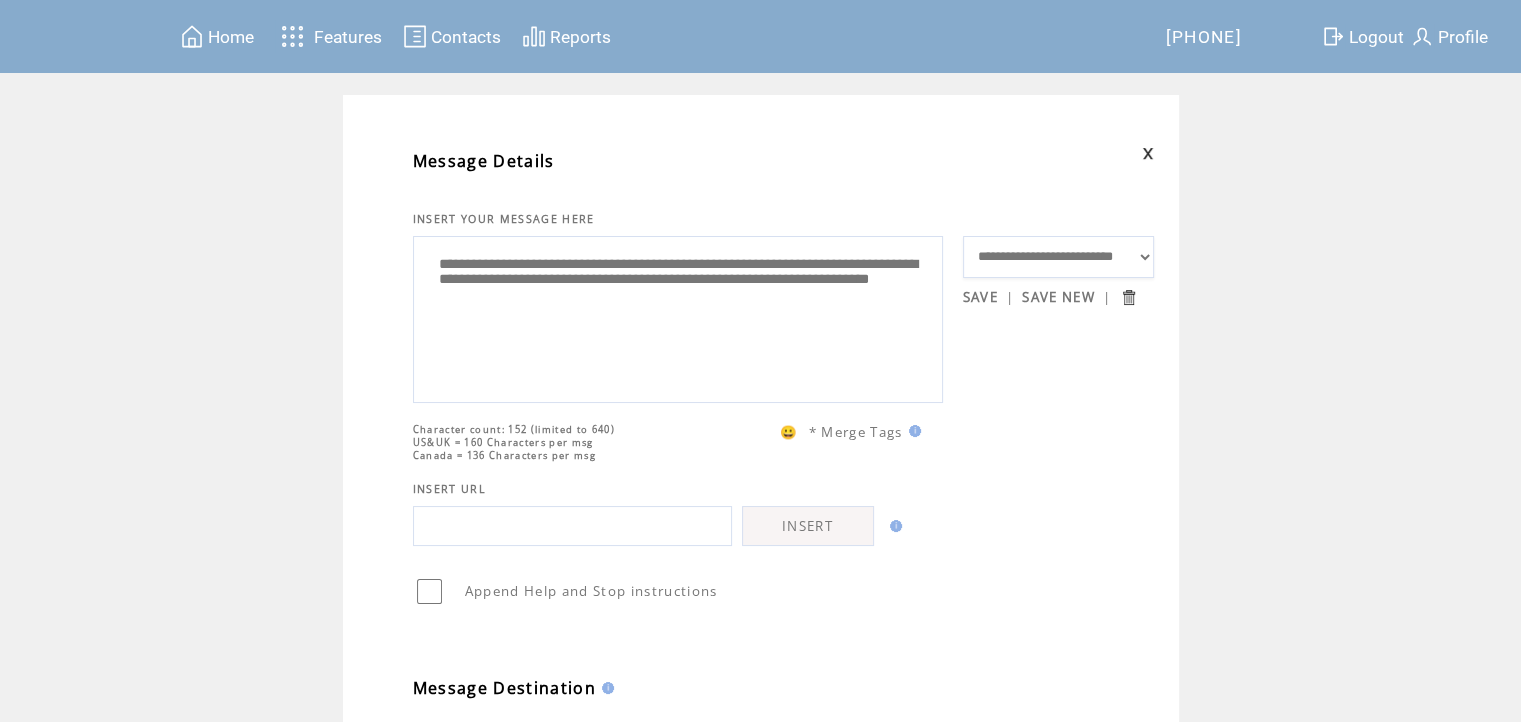 click on "**********" at bounding box center [678, 317] 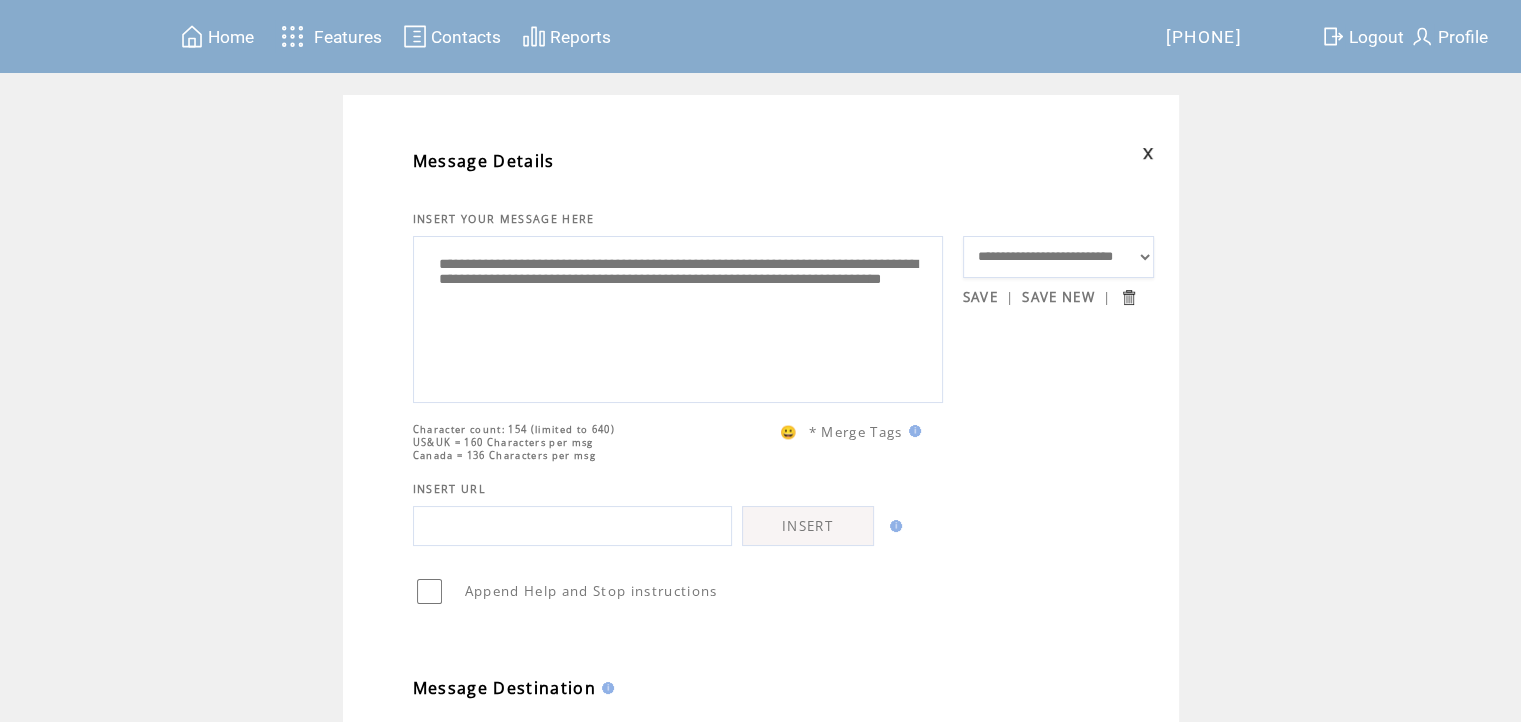 click on "**********" at bounding box center [678, 317] 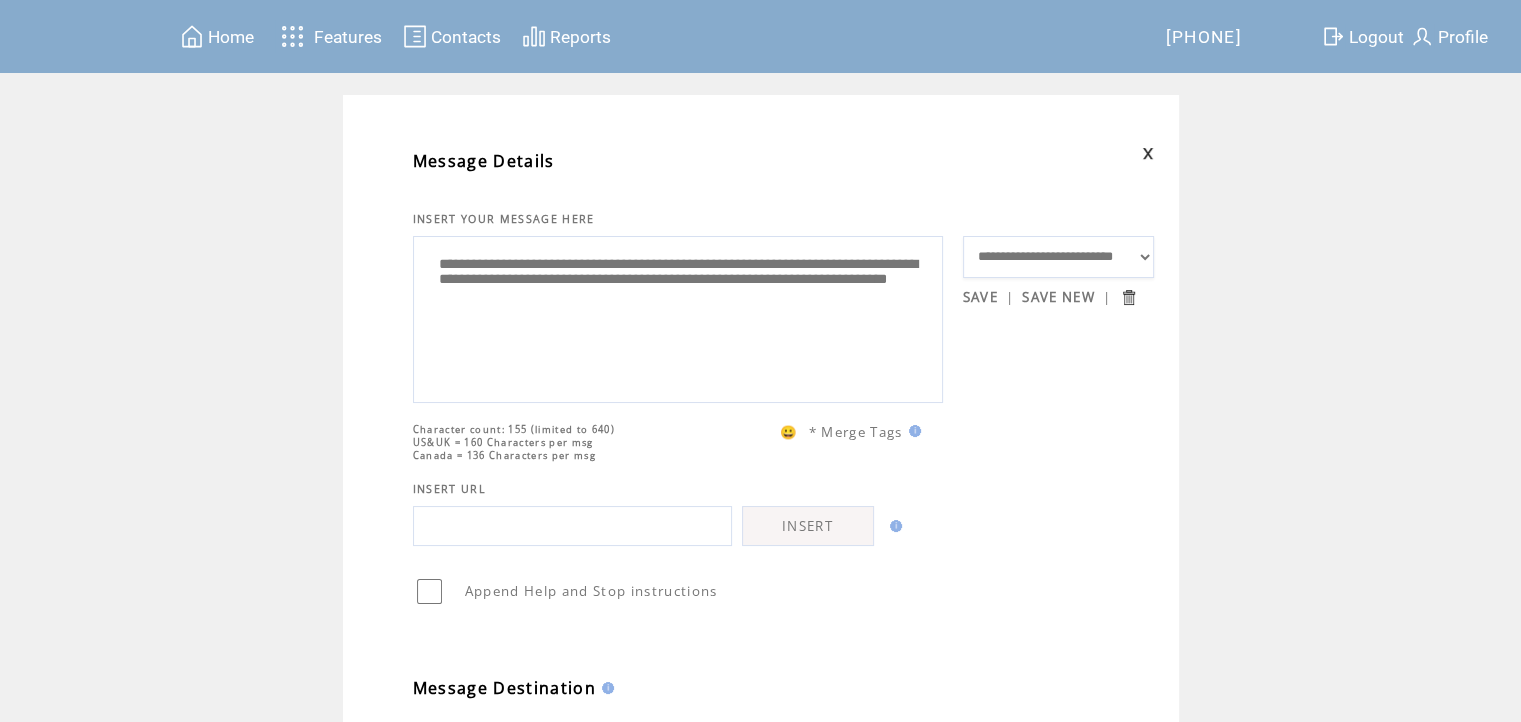 type on "**********" 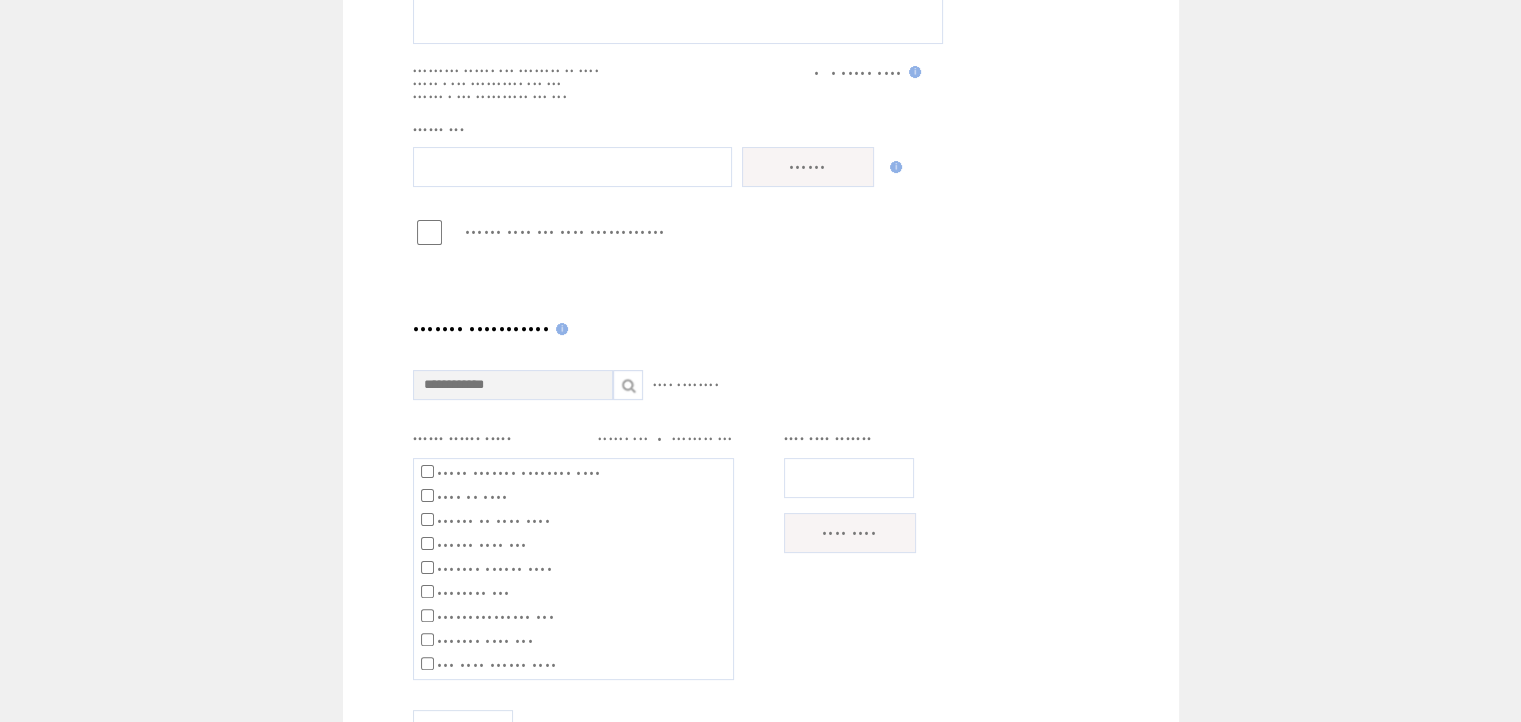 scroll, scrollTop: 400, scrollLeft: 0, axis: vertical 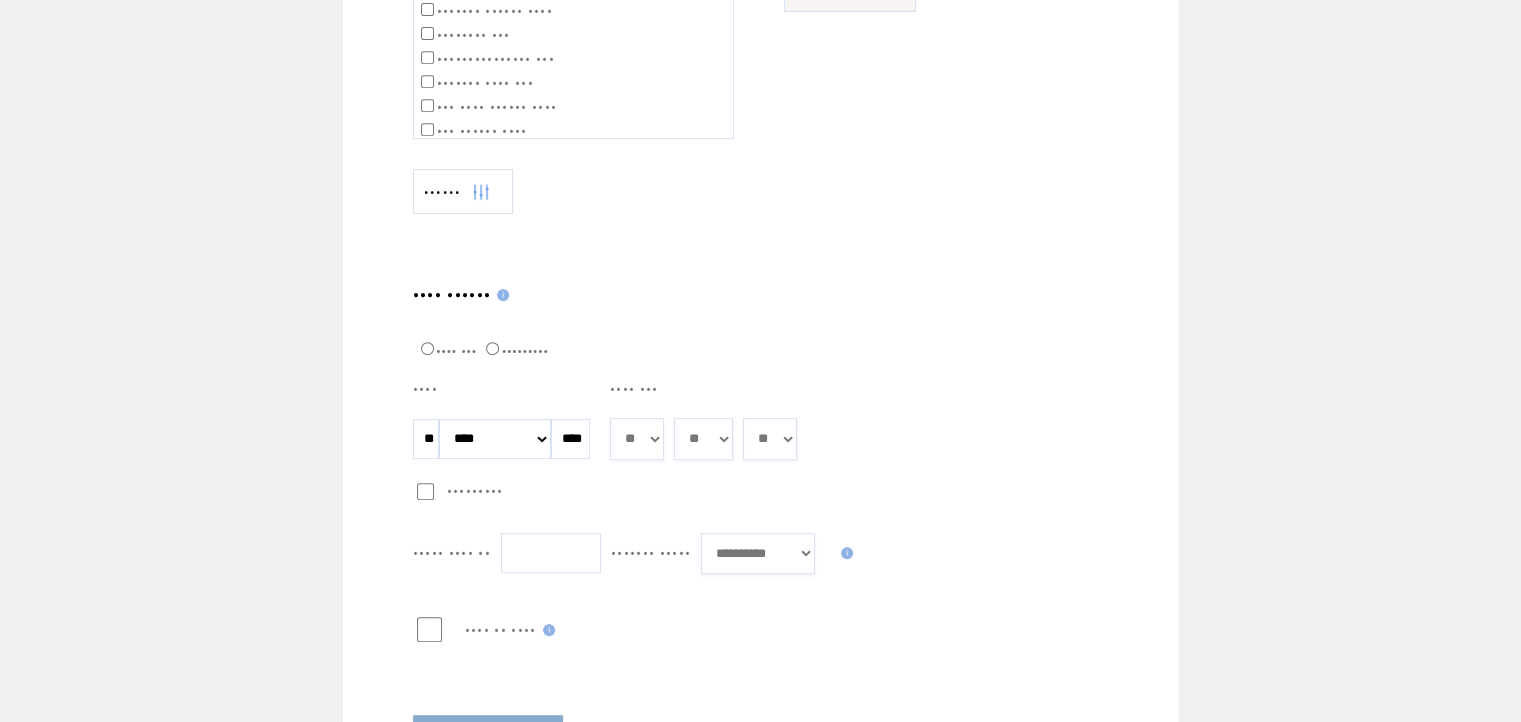 drag, startPoint x: 448, startPoint y: 435, endPoint x: 466, endPoint y: 461, distance: 31.622776 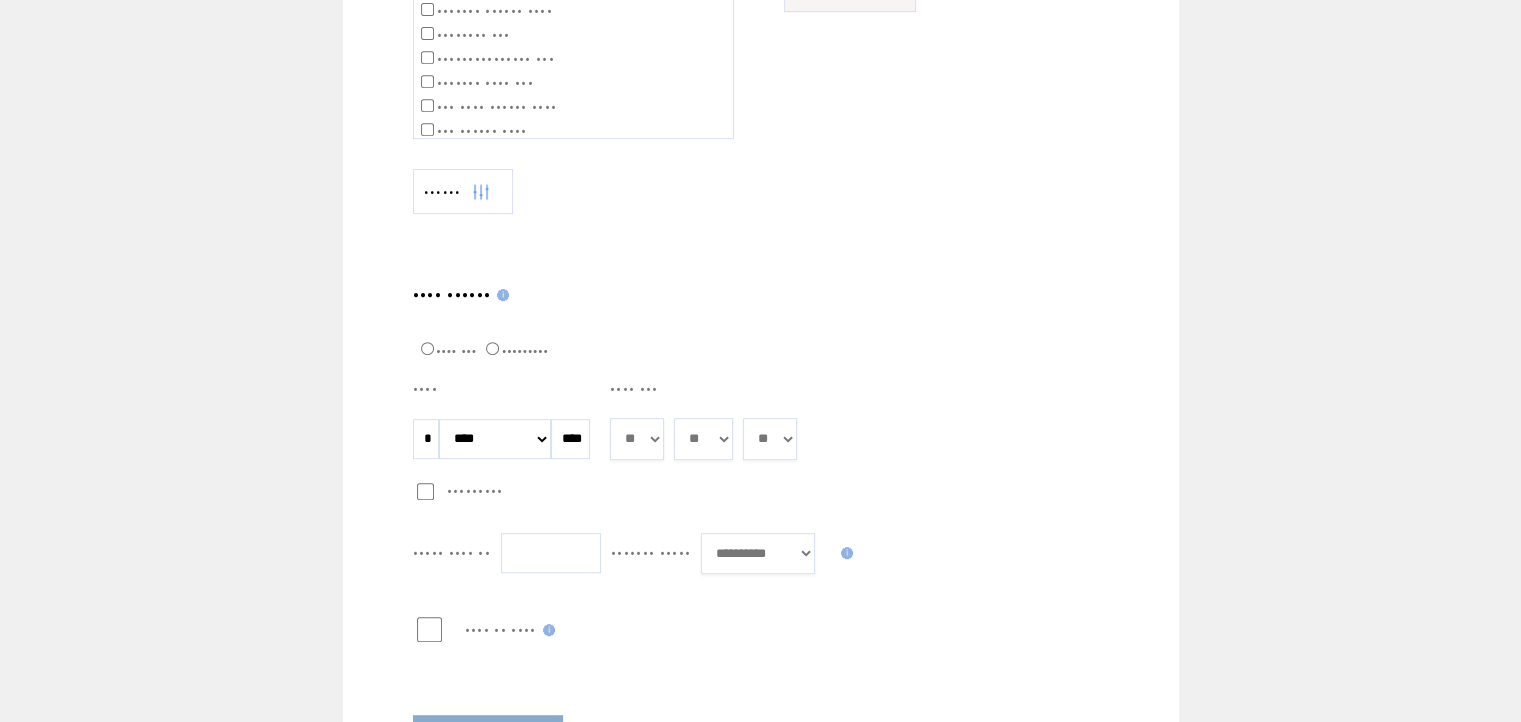 drag, startPoint x: 604, startPoint y: 492, endPoint x: 592, endPoint y: 480, distance: 16.970562 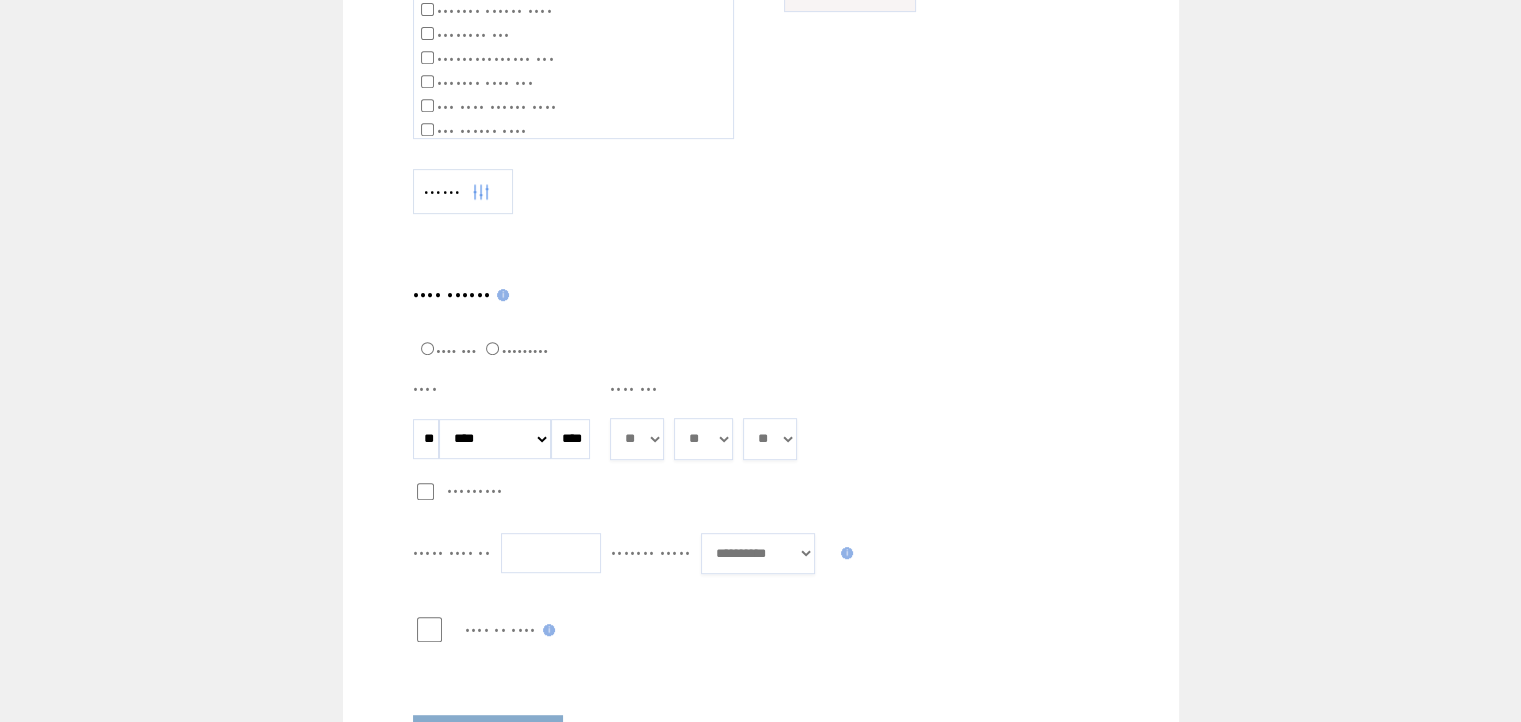type on "••" 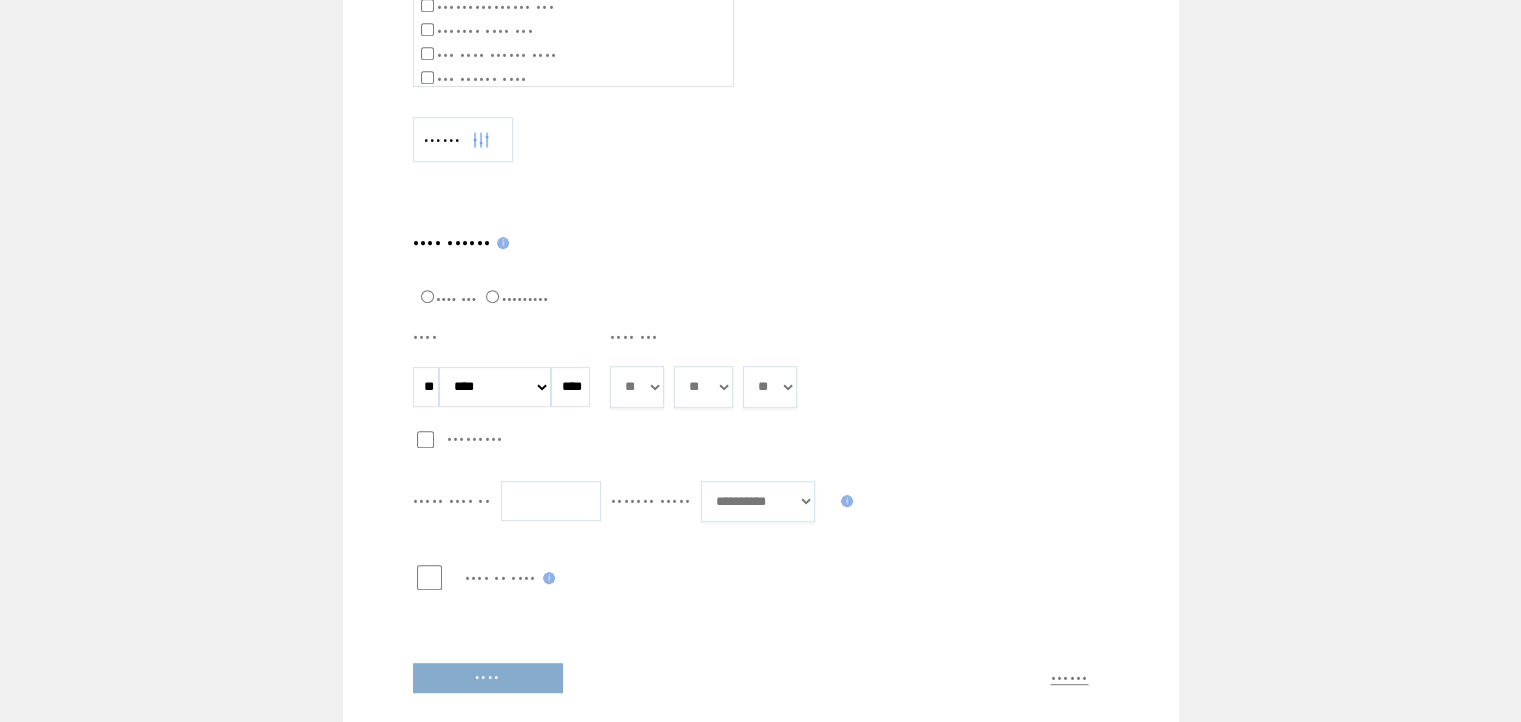 scroll, scrollTop: 979, scrollLeft: 0, axis: vertical 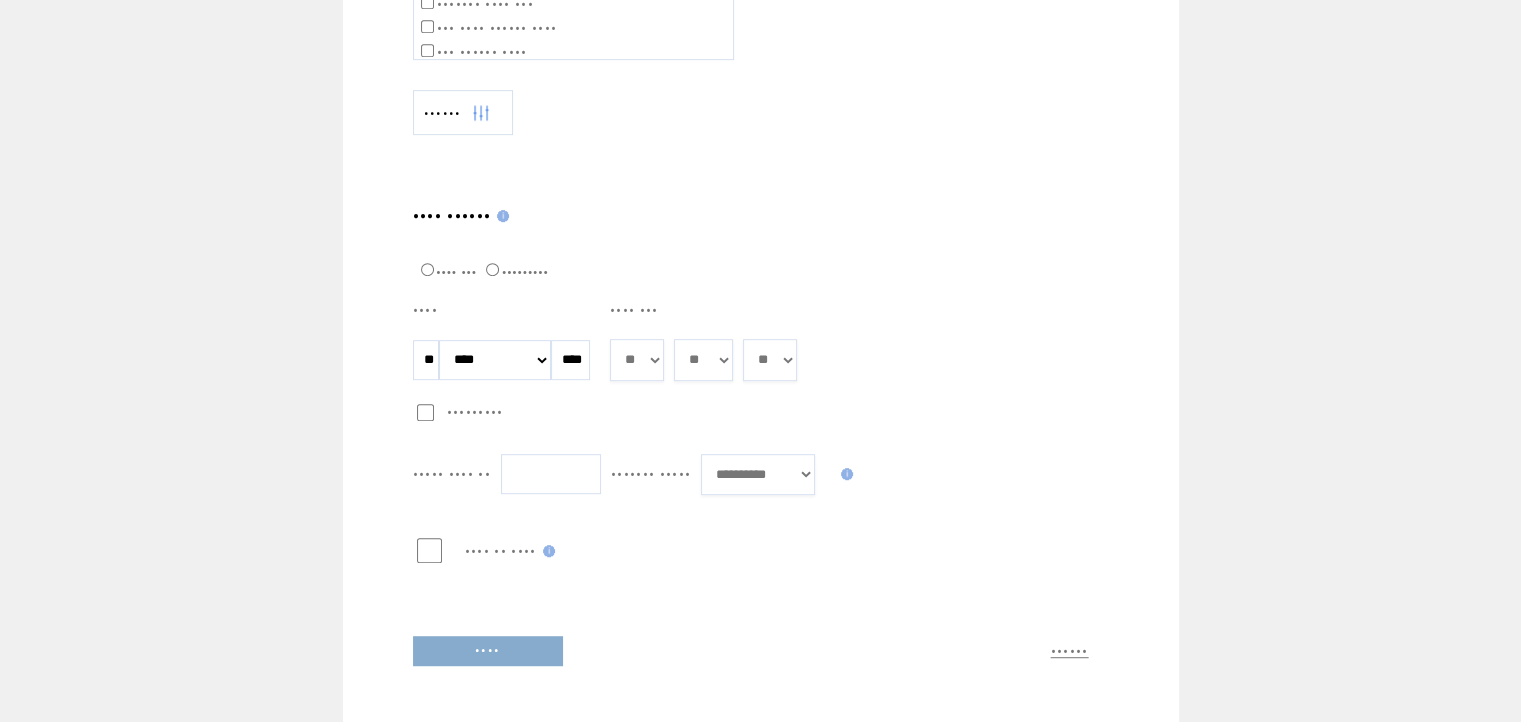 click on "••••" at bounding box center [488, 651] 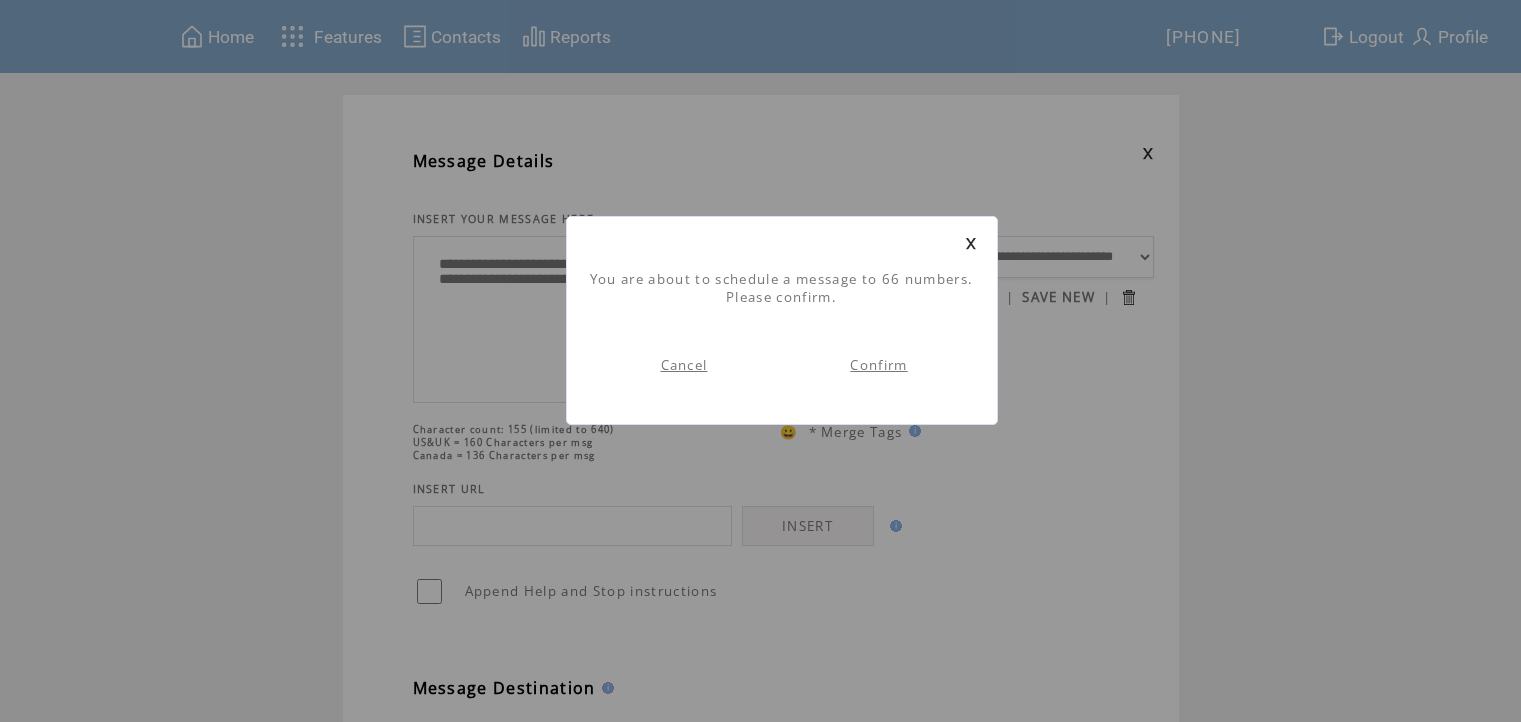 scroll, scrollTop: 0, scrollLeft: 0, axis: both 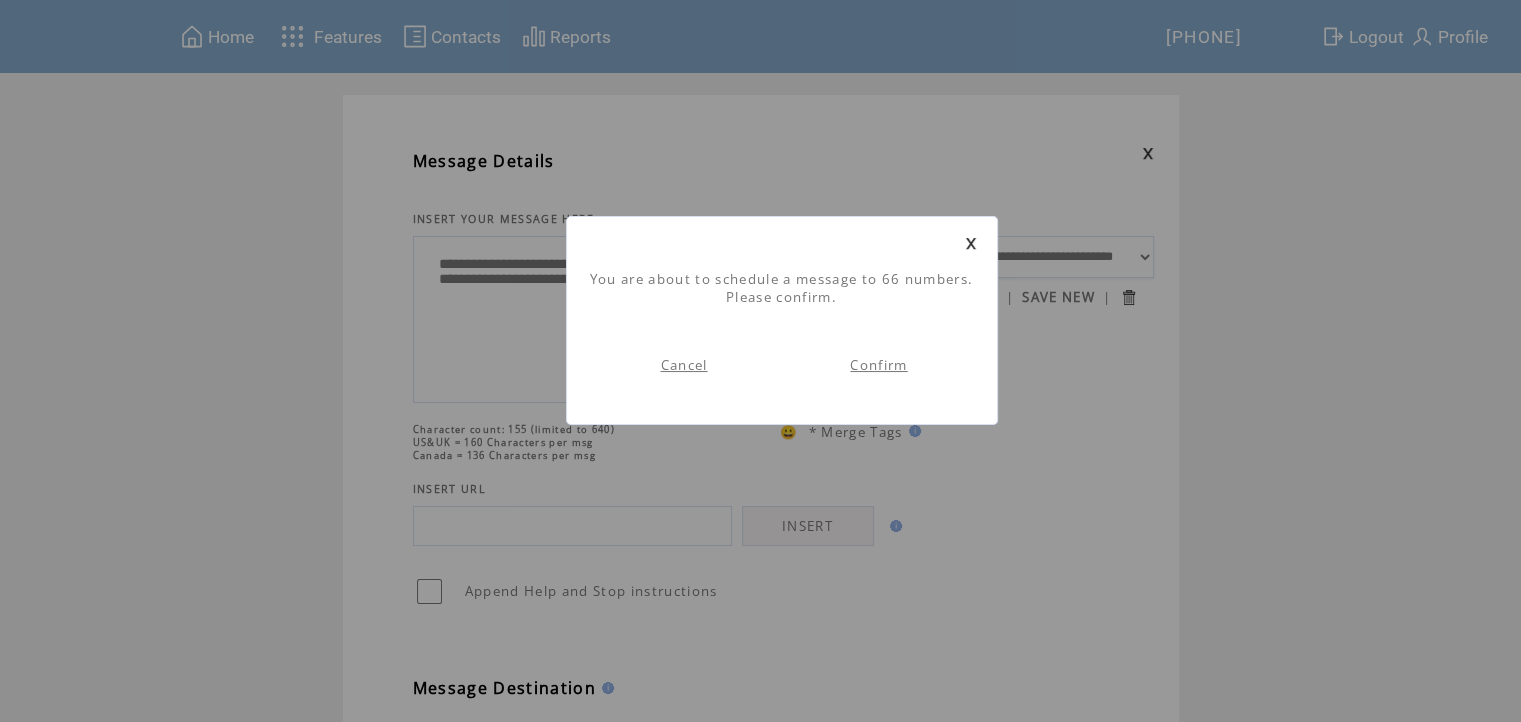click on "Confirm" at bounding box center (878, 365) 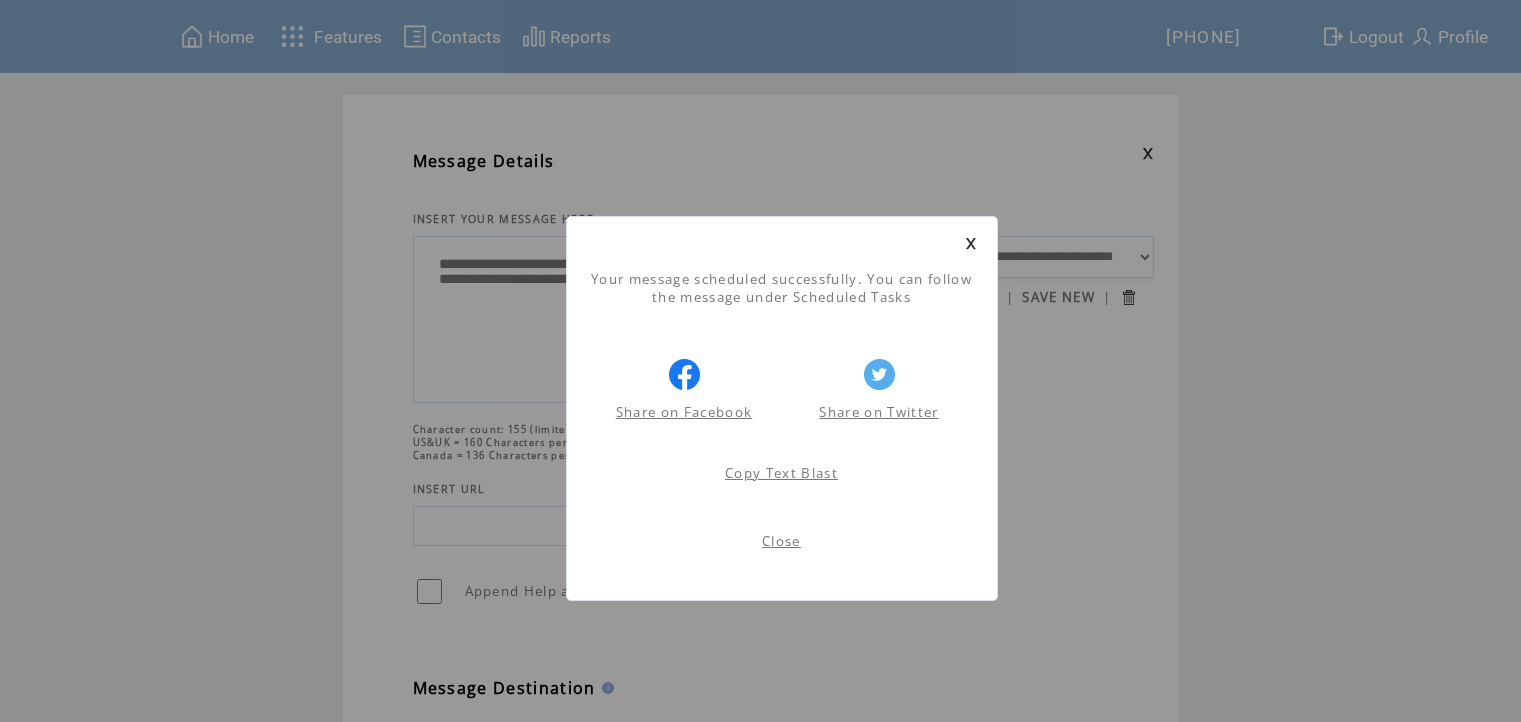 scroll, scrollTop: 0, scrollLeft: 0, axis: both 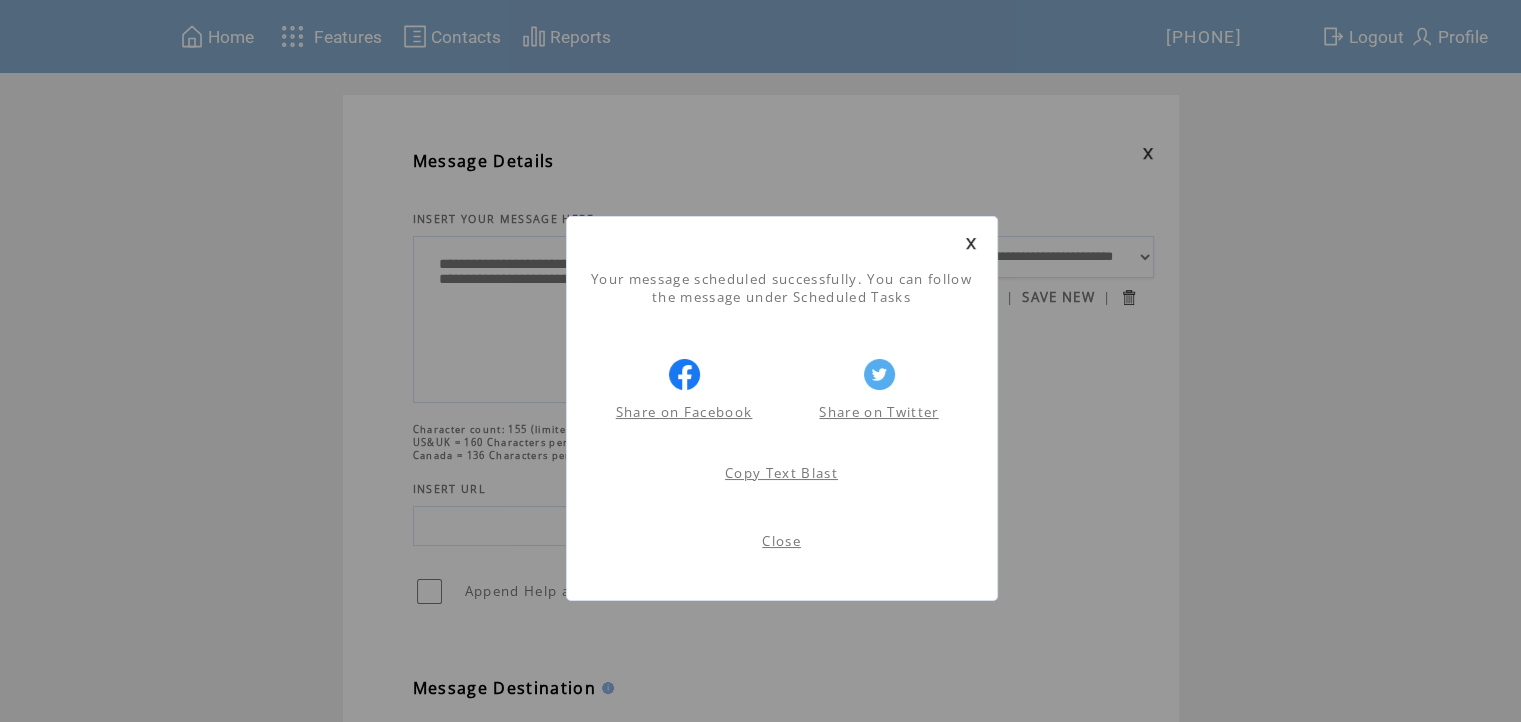 click on "Close" at bounding box center [781, 541] 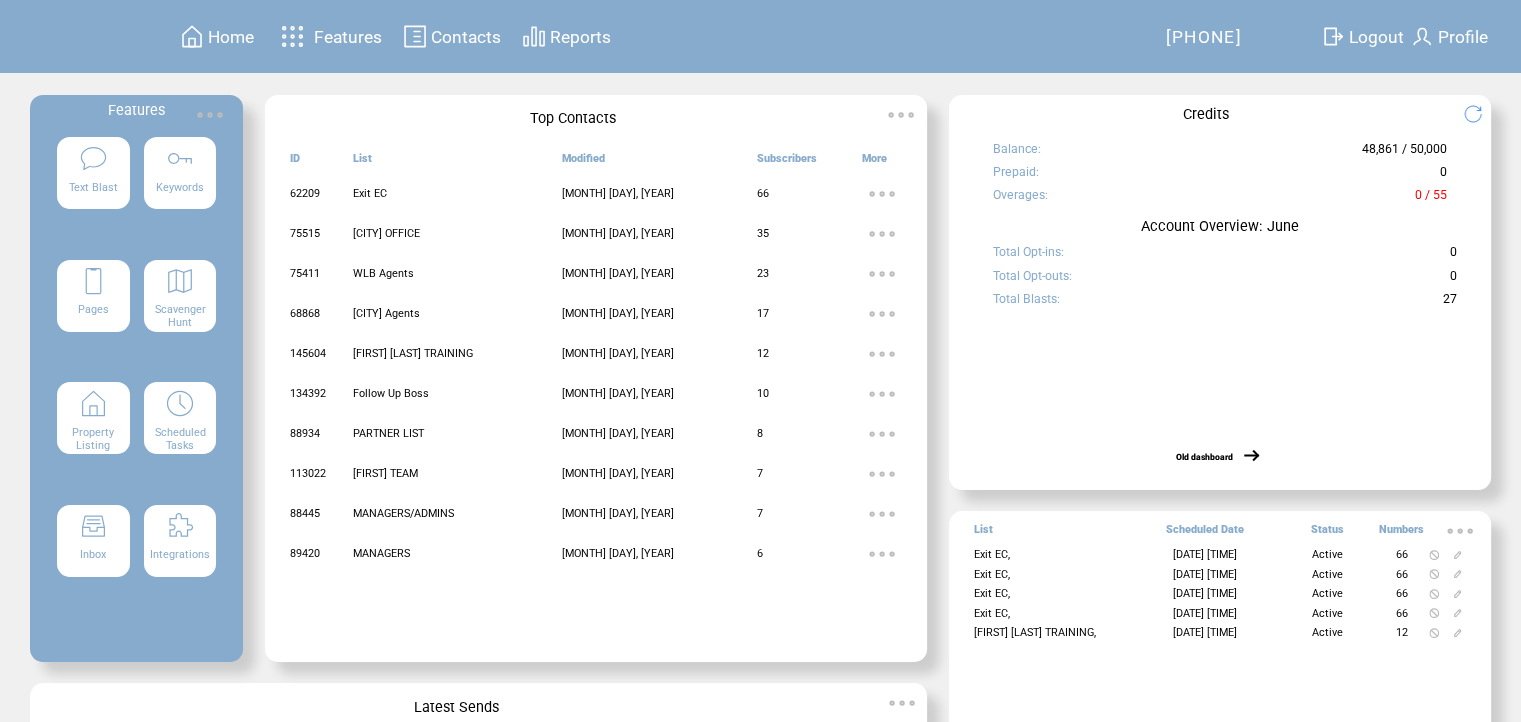 scroll, scrollTop: 0, scrollLeft: 0, axis: both 